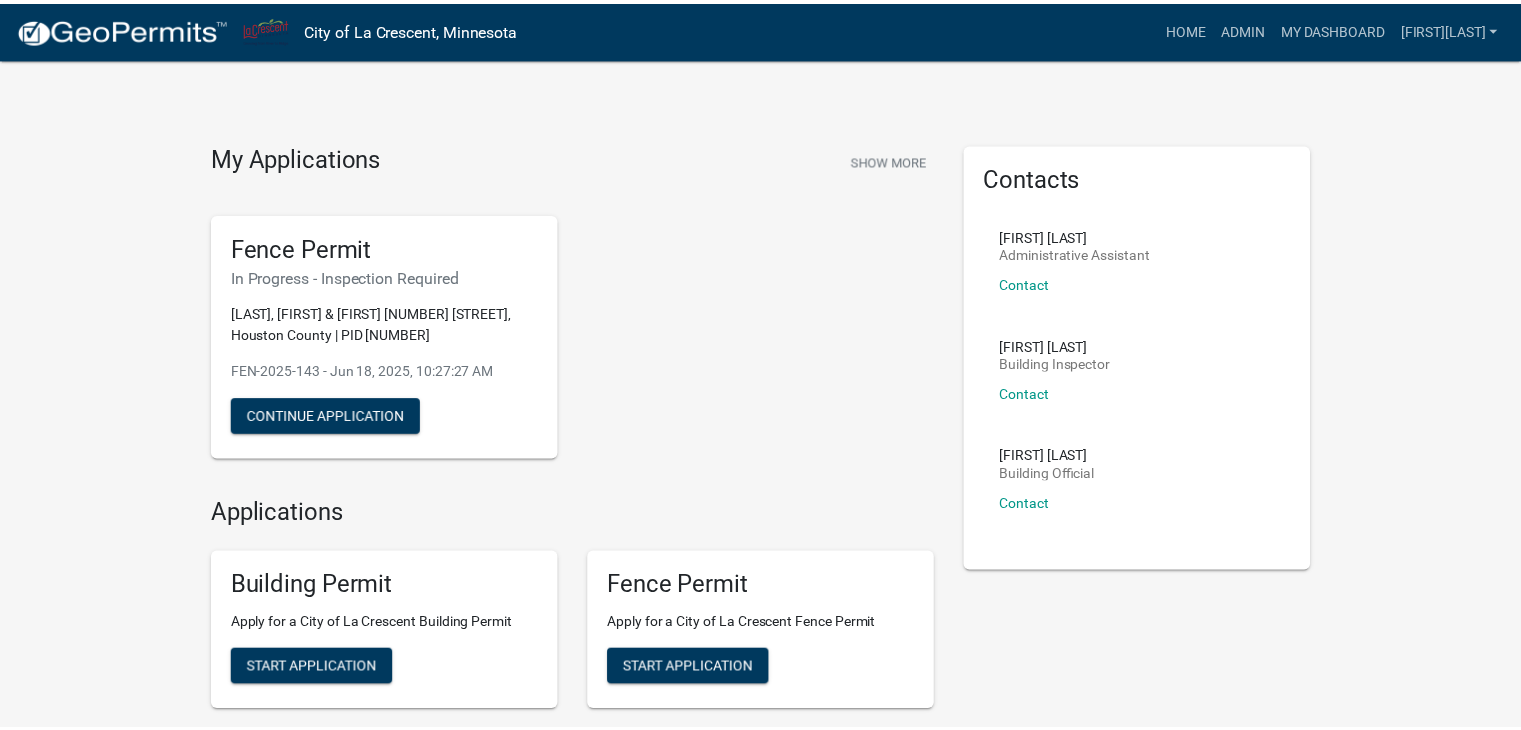 scroll, scrollTop: 0, scrollLeft: 0, axis: both 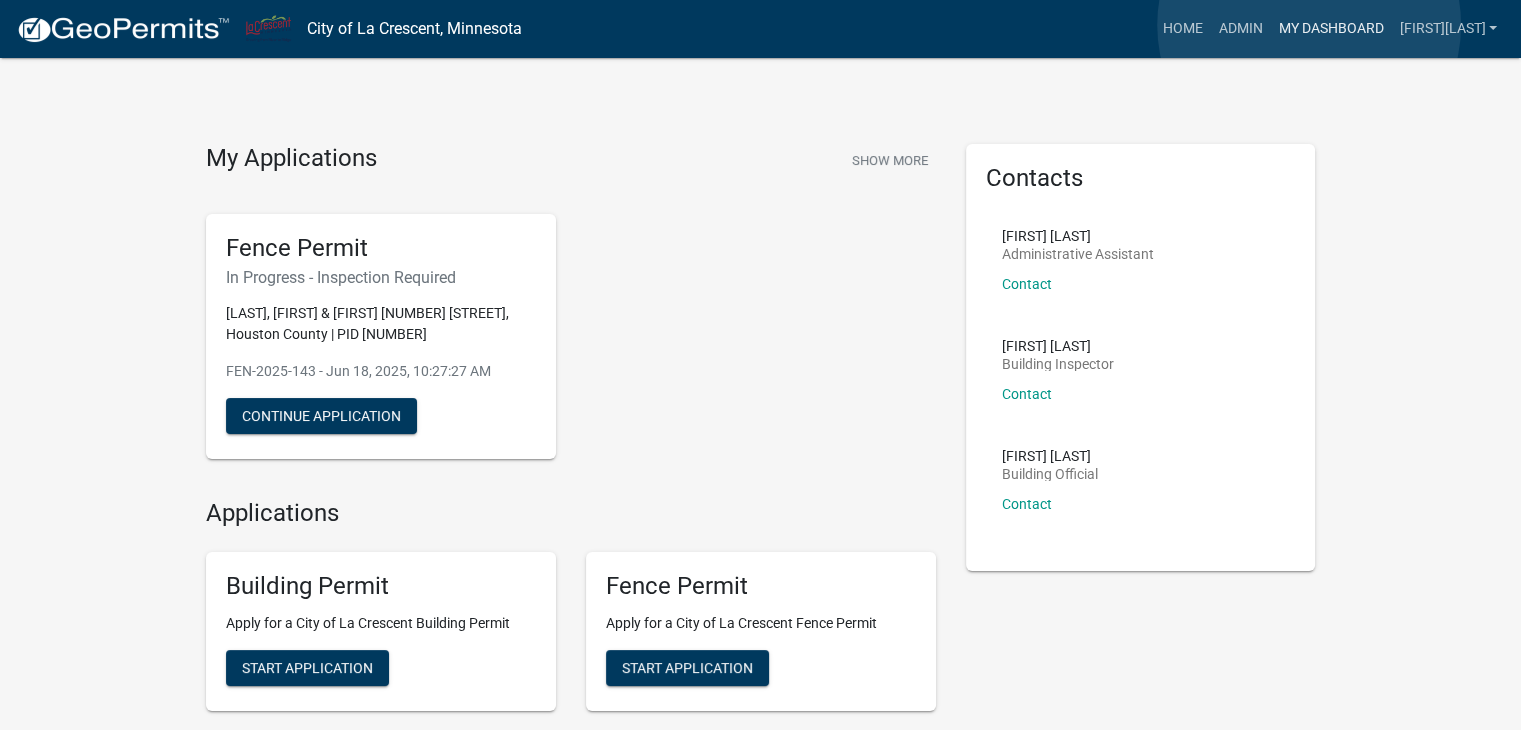 click on "My Dashboard" at bounding box center [1330, 29] 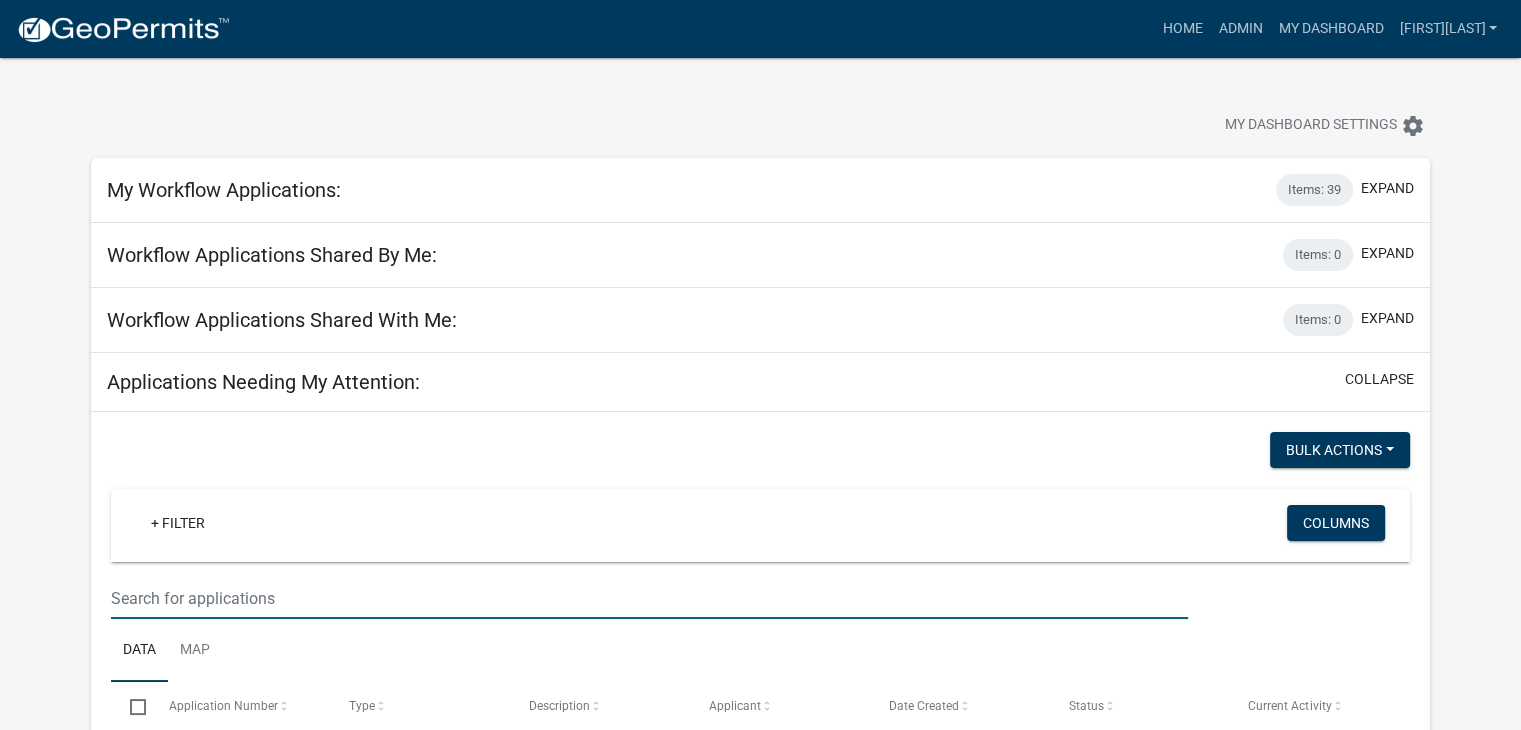 click at bounding box center (649, 598) 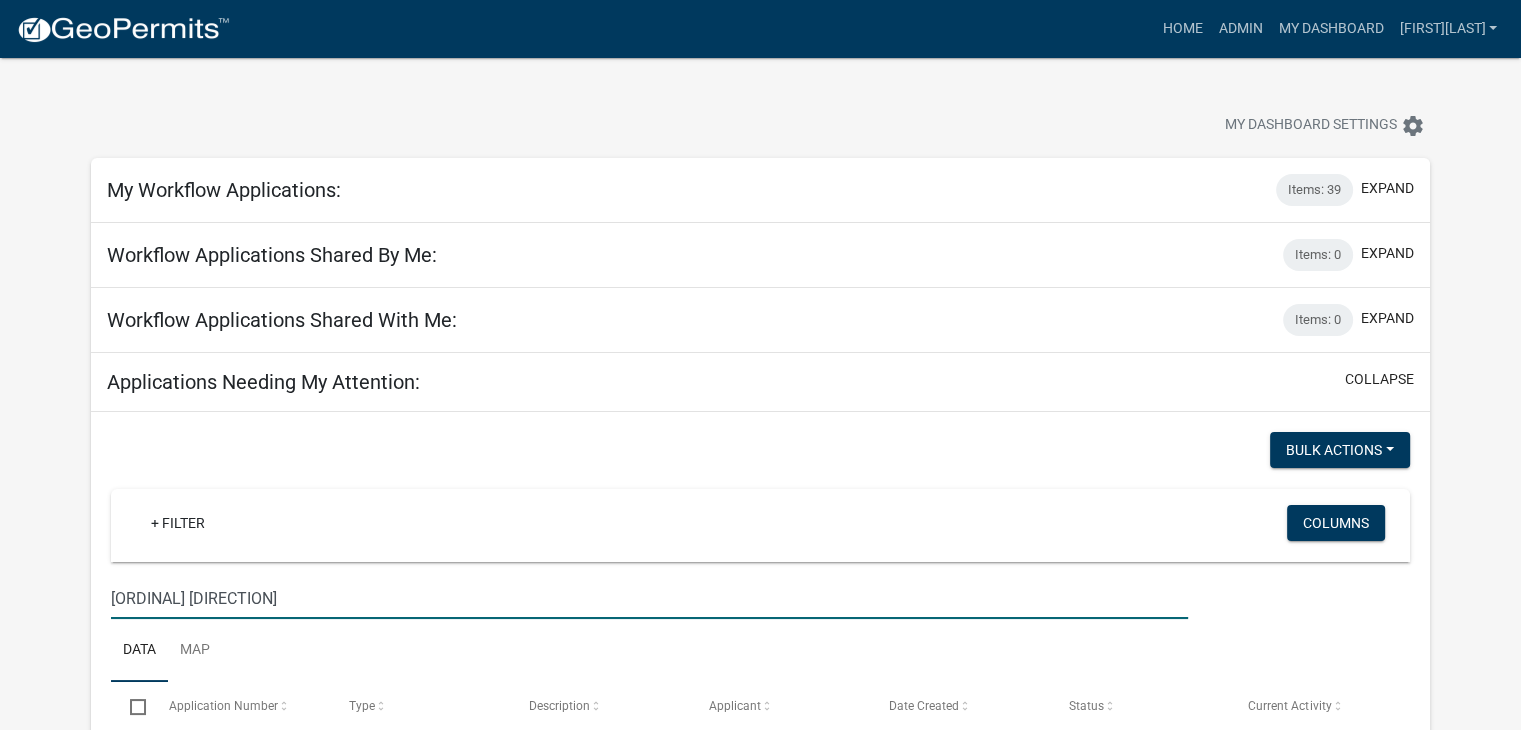 type on "14th n" 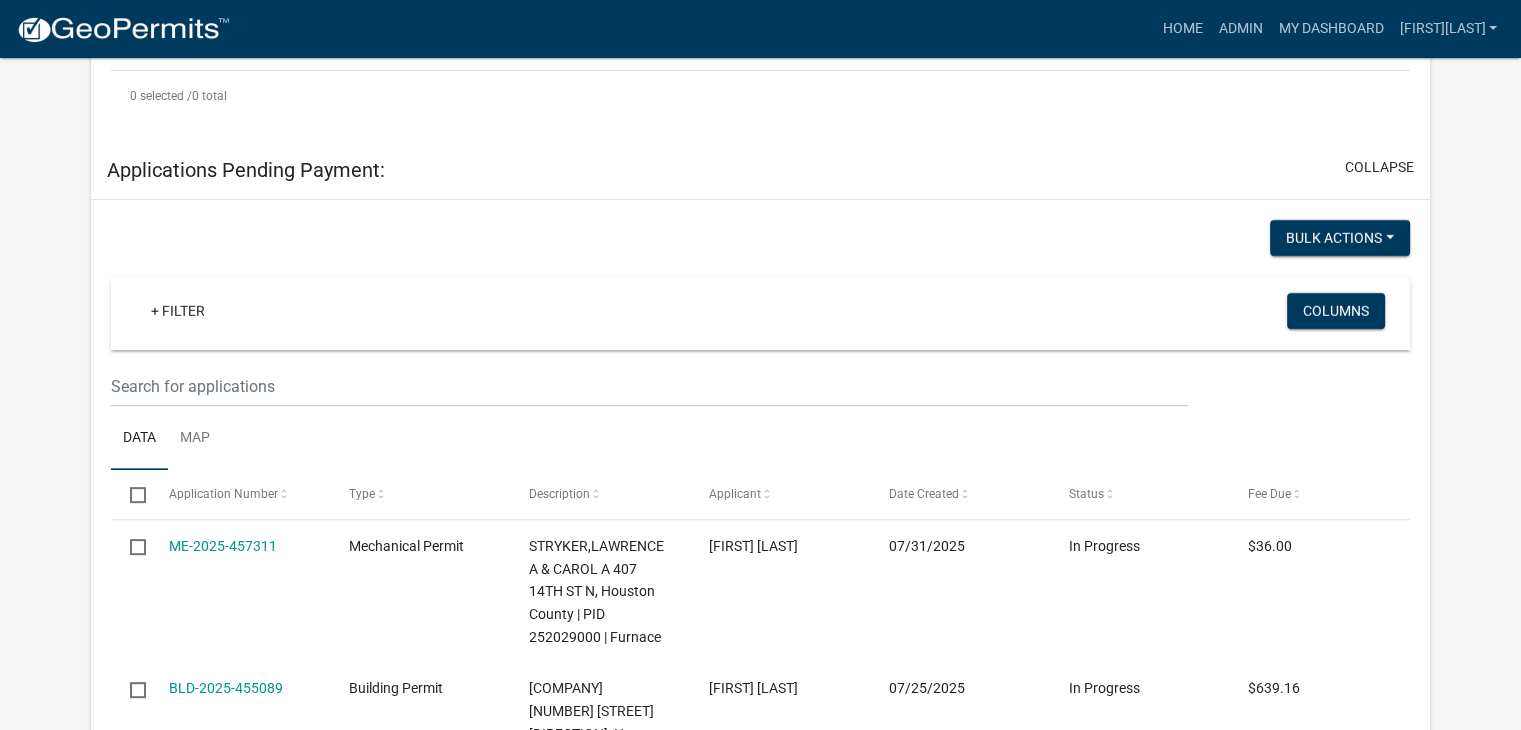 scroll, scrollTop: 454, scrollLeft: 0, axis: vertical 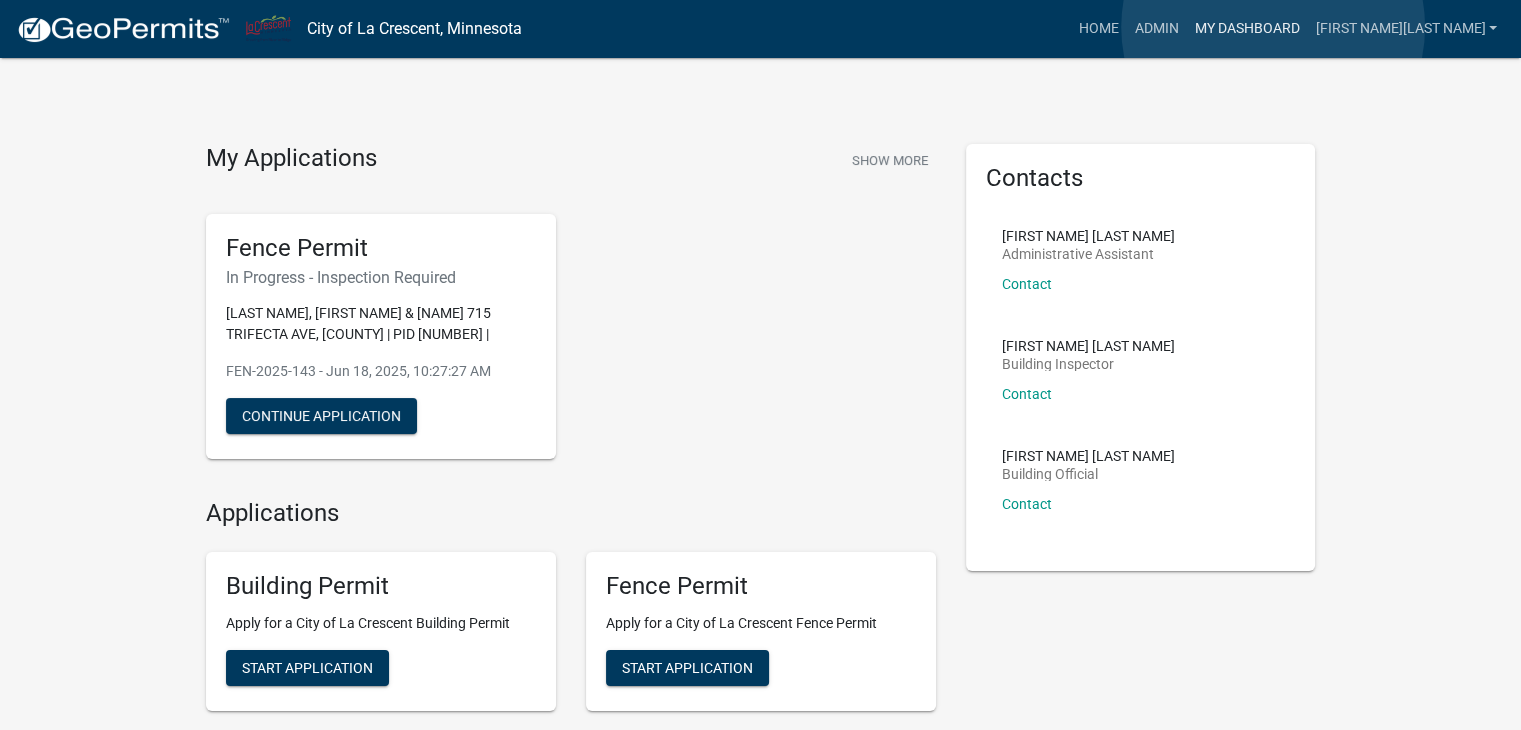 click on "My Dashboard" at bounding box center (1246, 29) 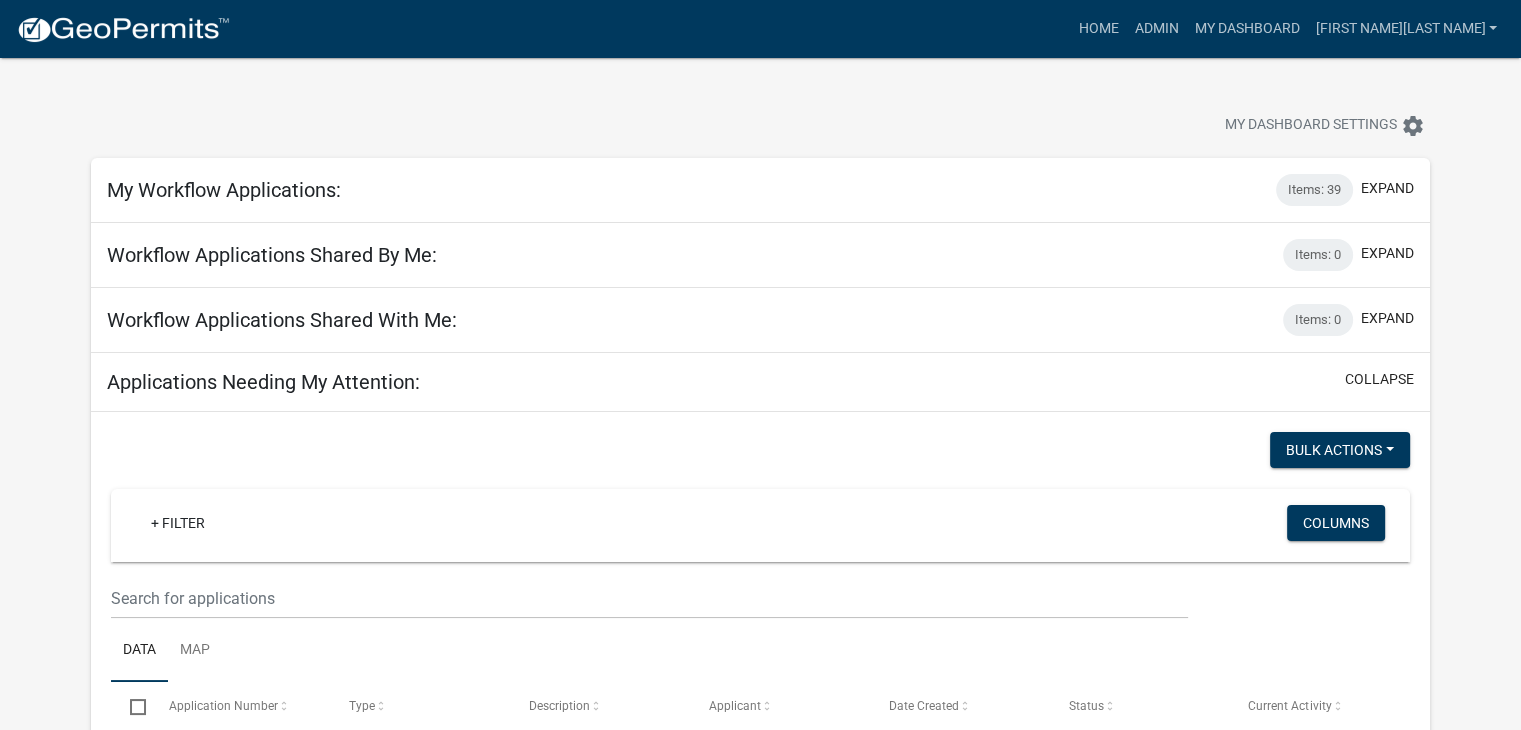 scroll, scrollTop: 100, scrollLeft: 0, axis: vertical 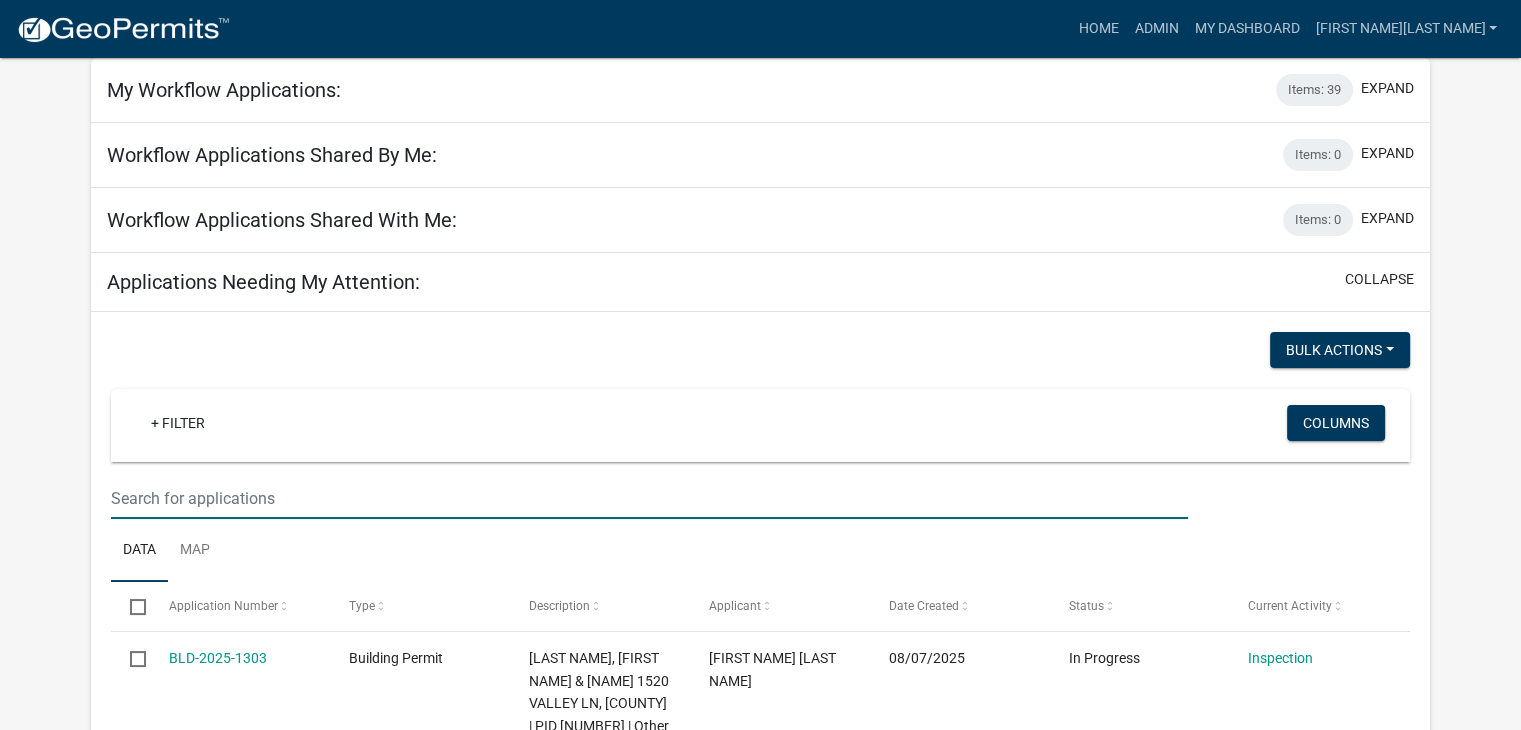 click at bounding box center (649, 498) 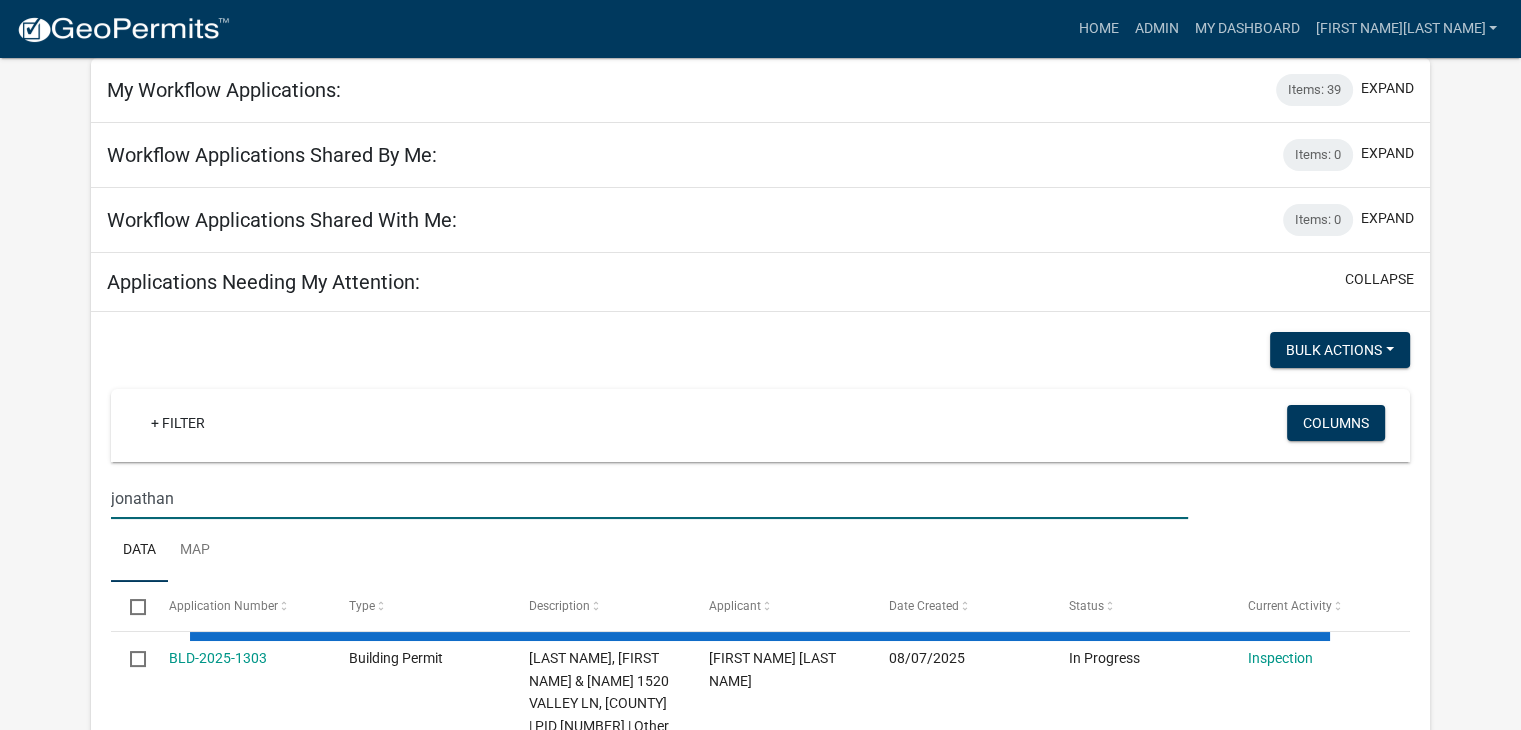 type on "jonathan" 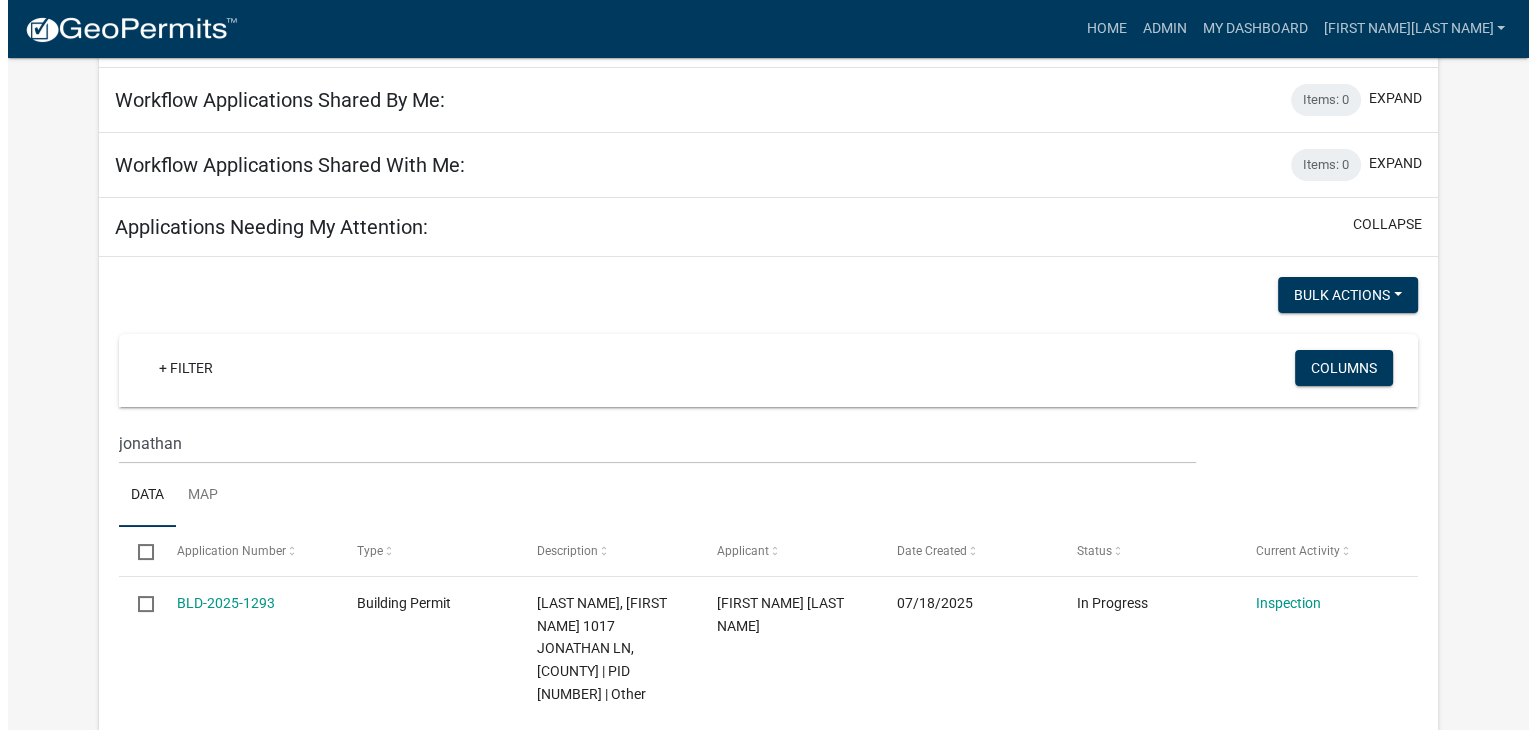 scroll, scrollTop: 0, scrollLeft: 0, axis: both 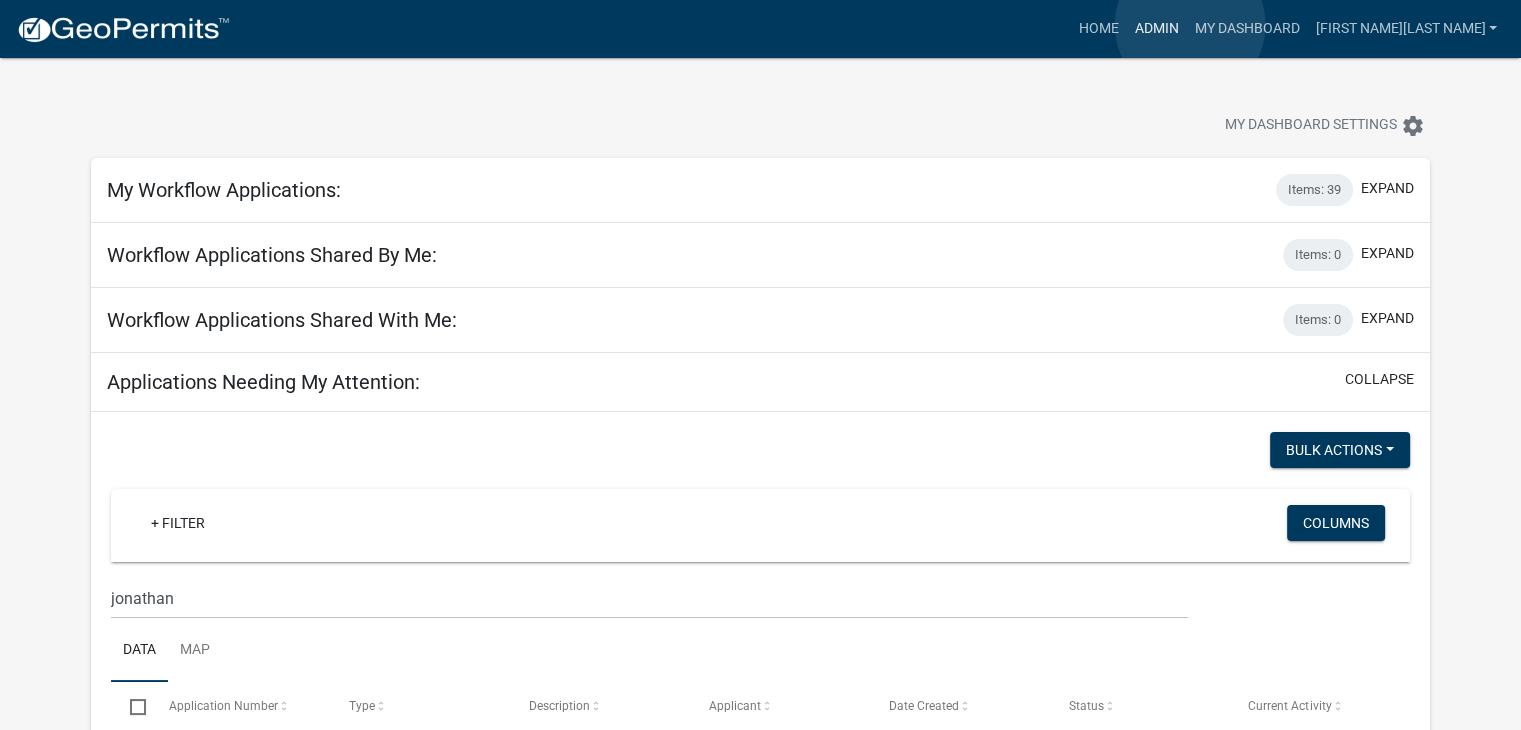 click on "Admin" at bounding box center [1156, 29] 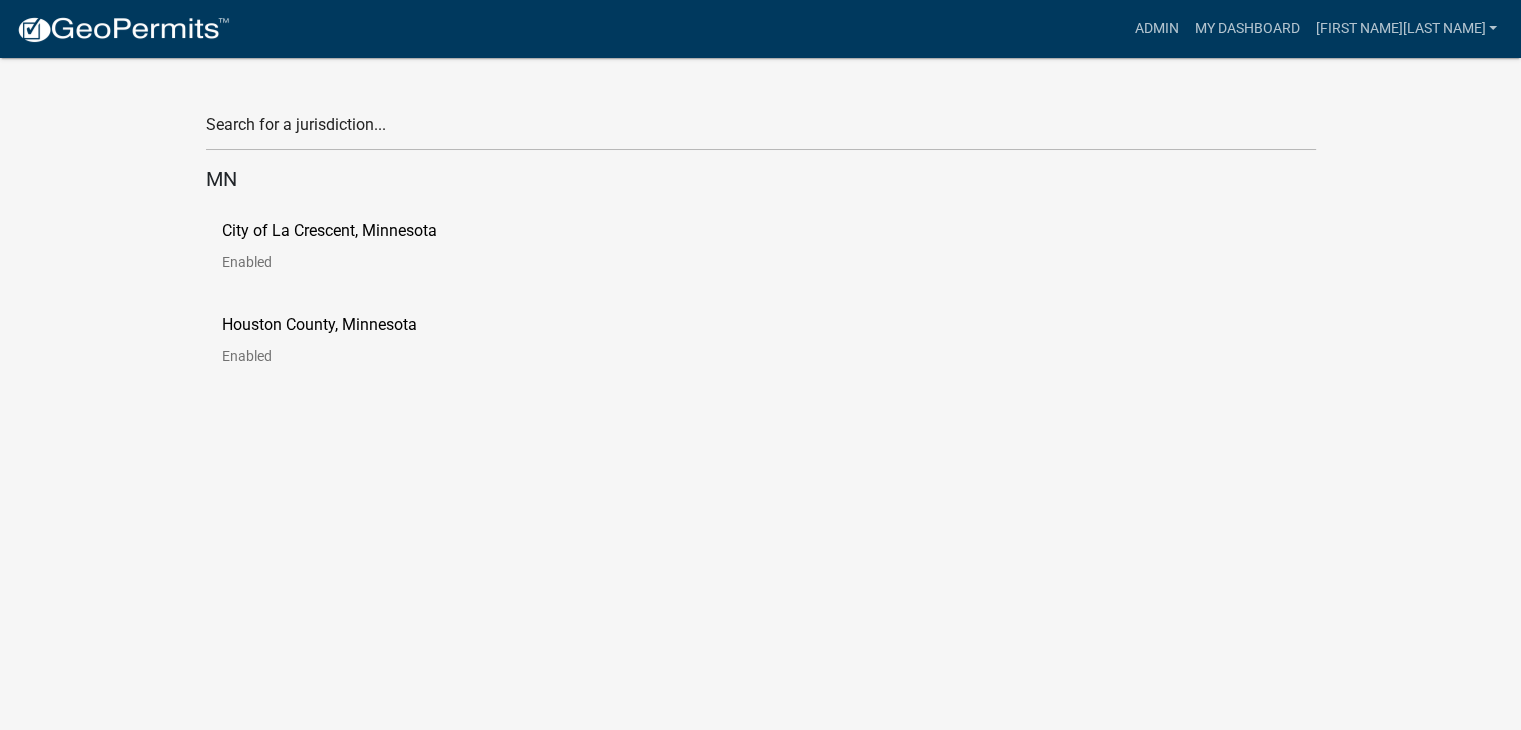 click on "City of La Crescent, Minnesota" 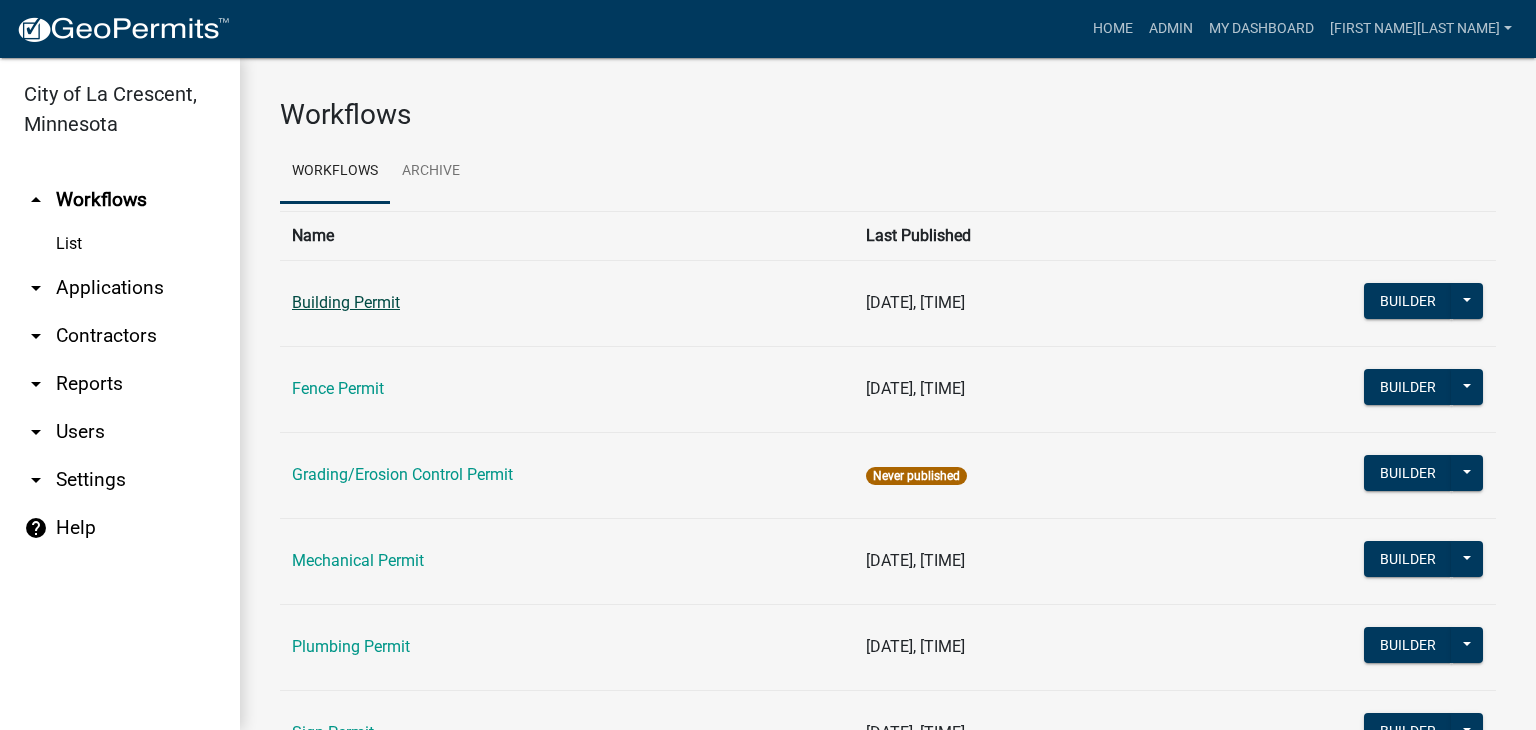 click on "Building Permit" at bounding box center (346, 302) 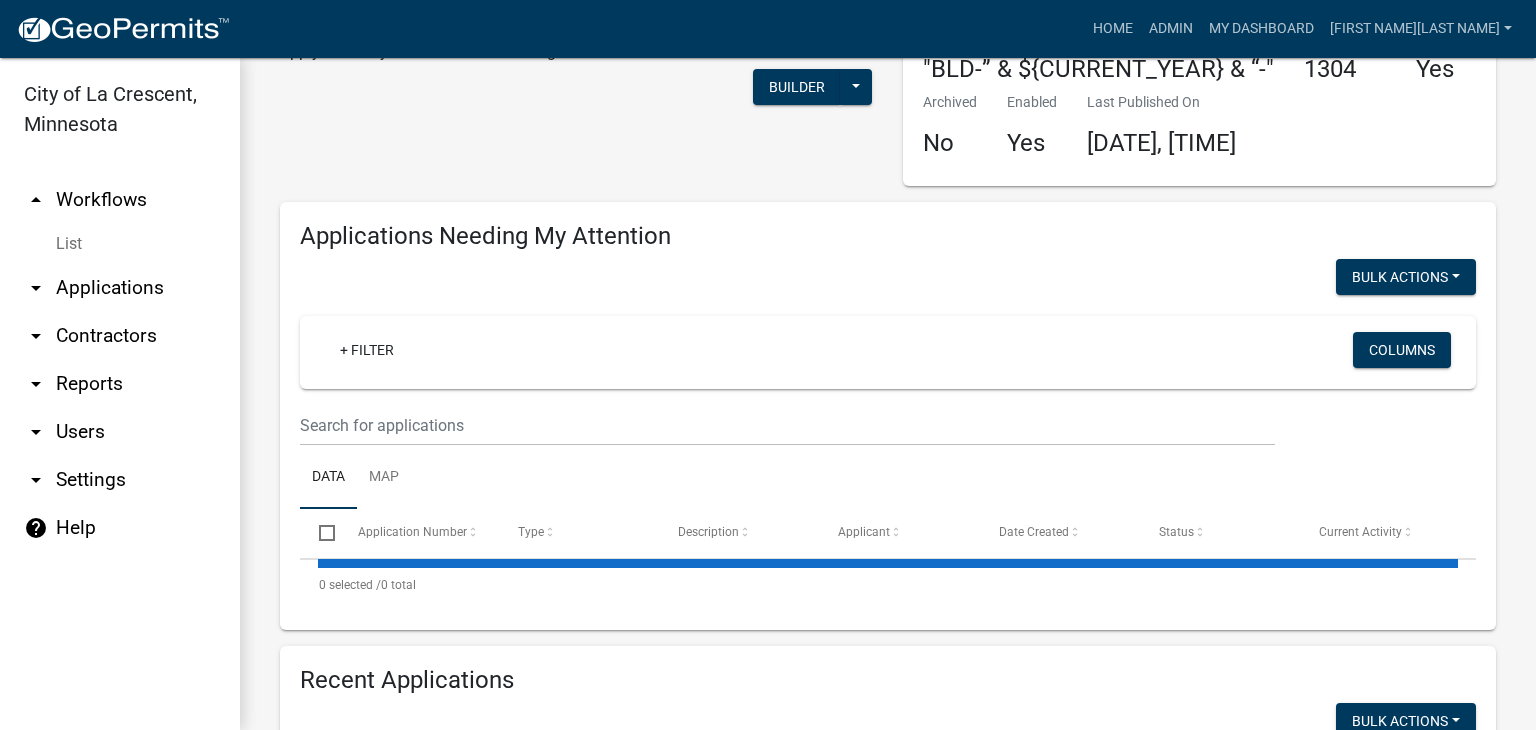 scroll, scrollTop: 200, scrollLeft: 0, axis: vertical 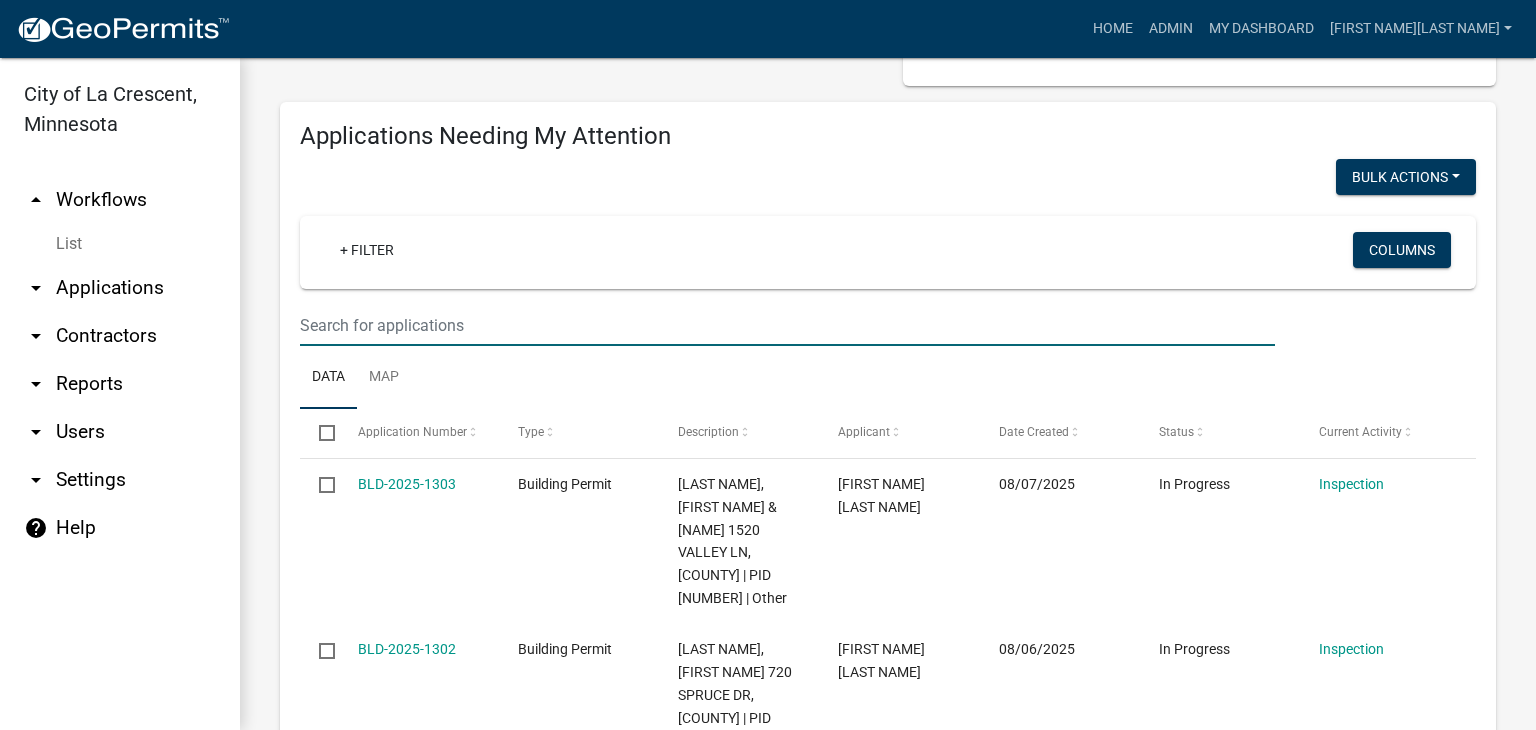 click at bounding box center [787, 325] 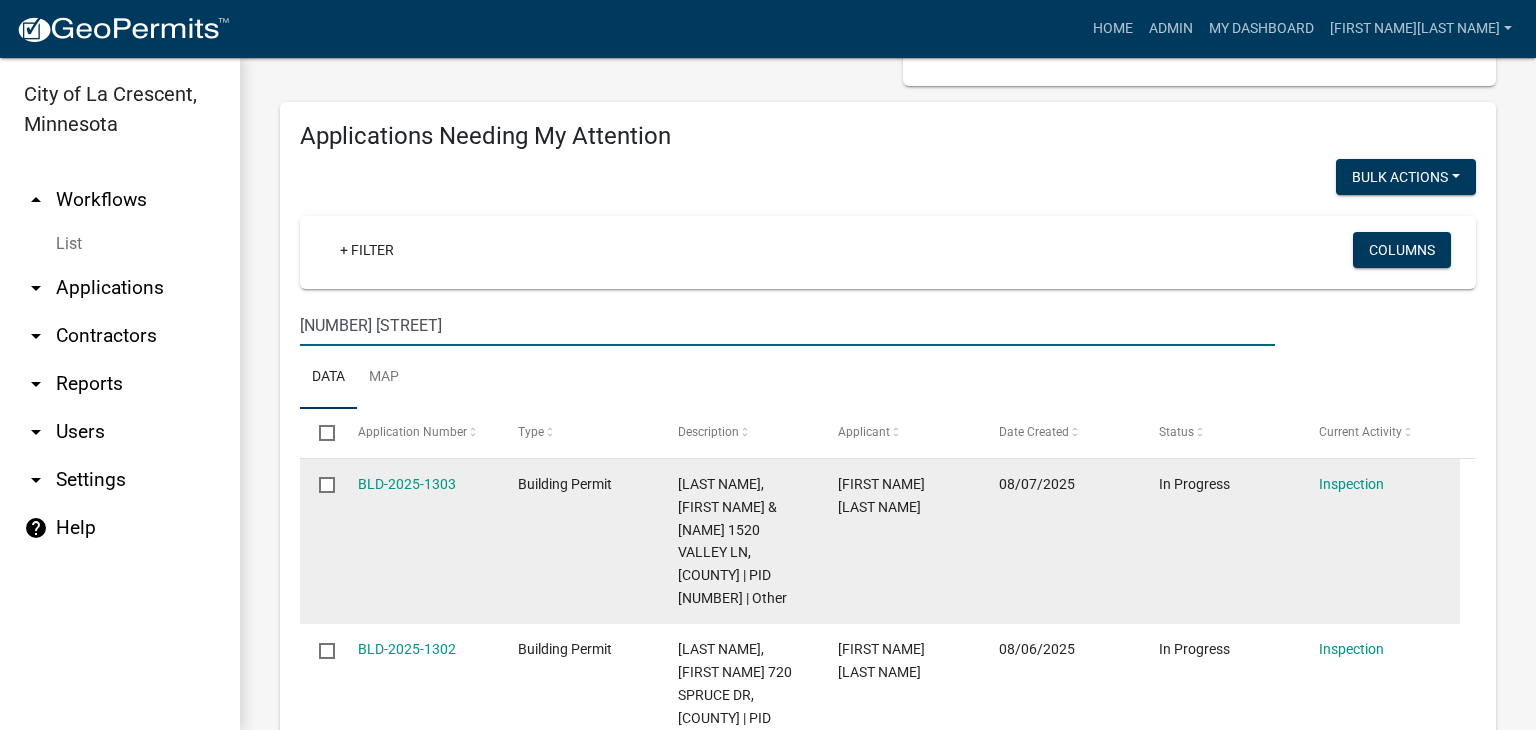 type on "[NUMBER] [STREET]" 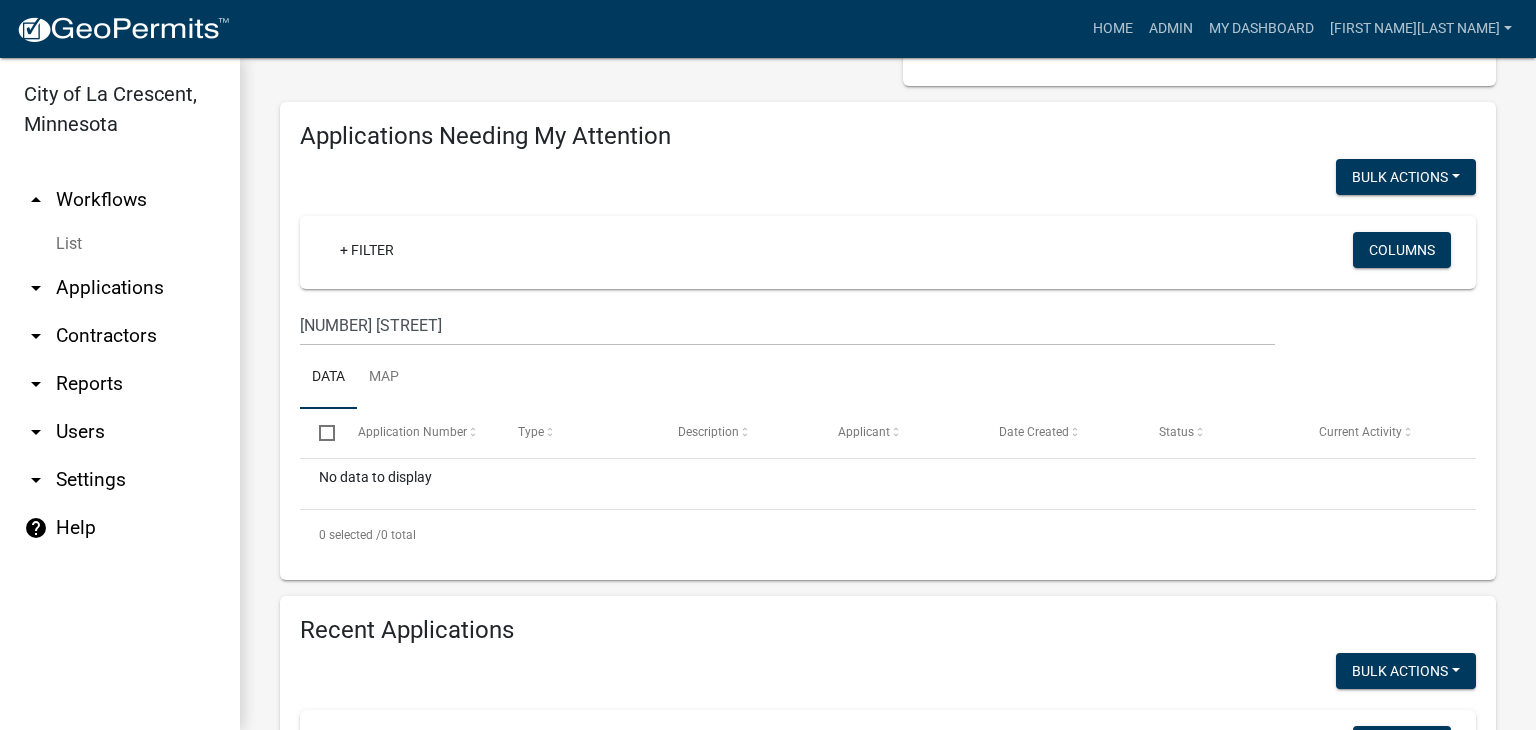 click on "arrow_drop_down   Applications" at bounding box center [120, 288] 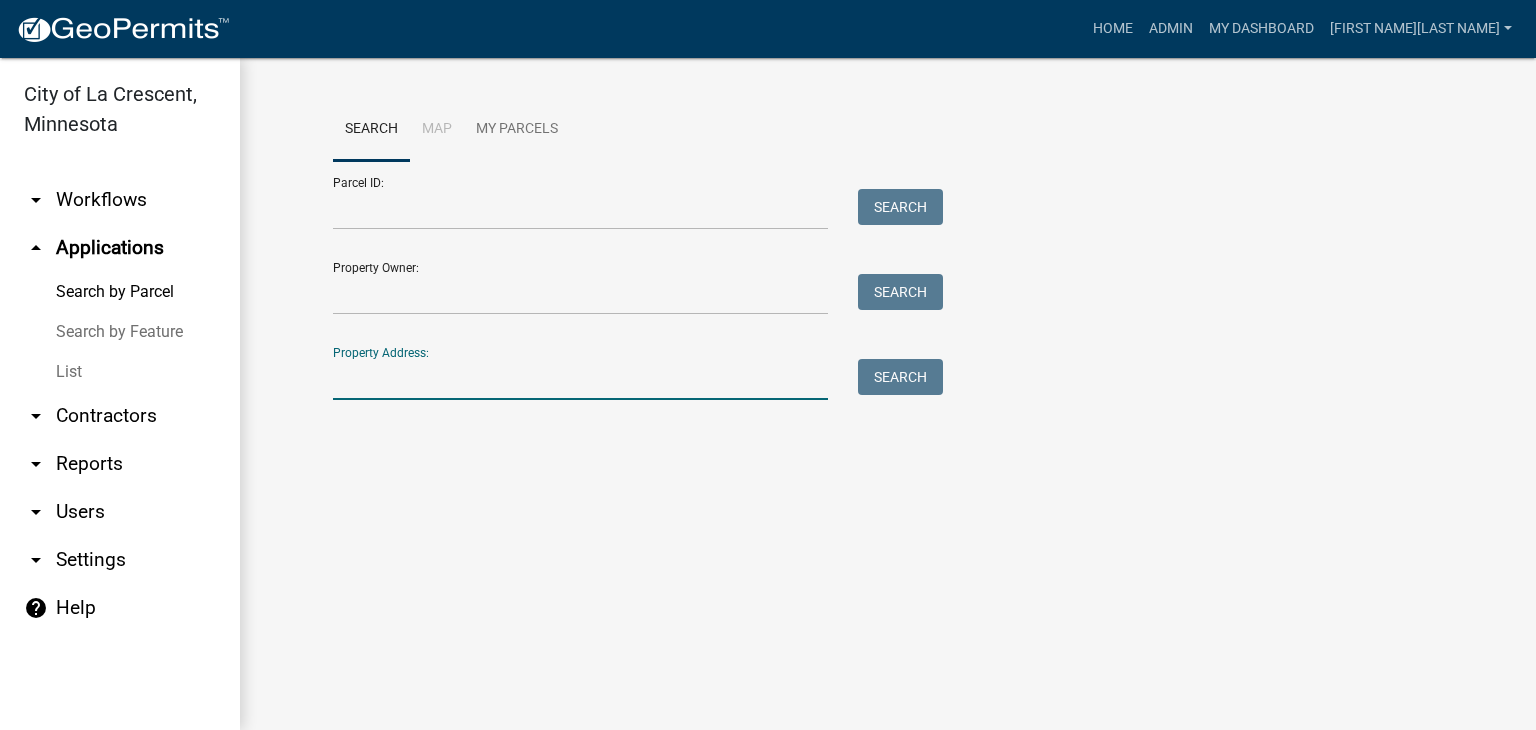 click on "Property Address:" at bounding box center [580, 379] 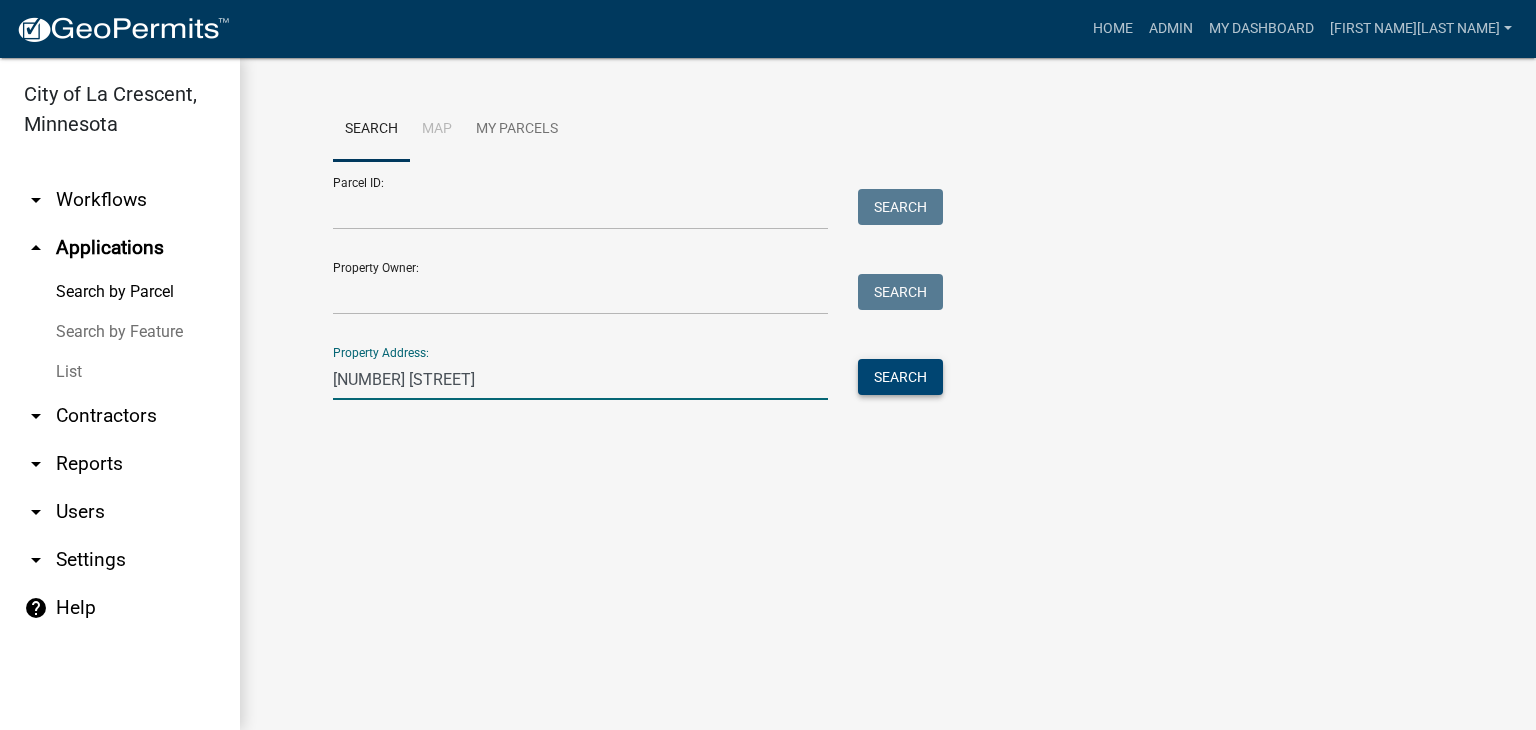 type on "[NUMBER] [STREET]" 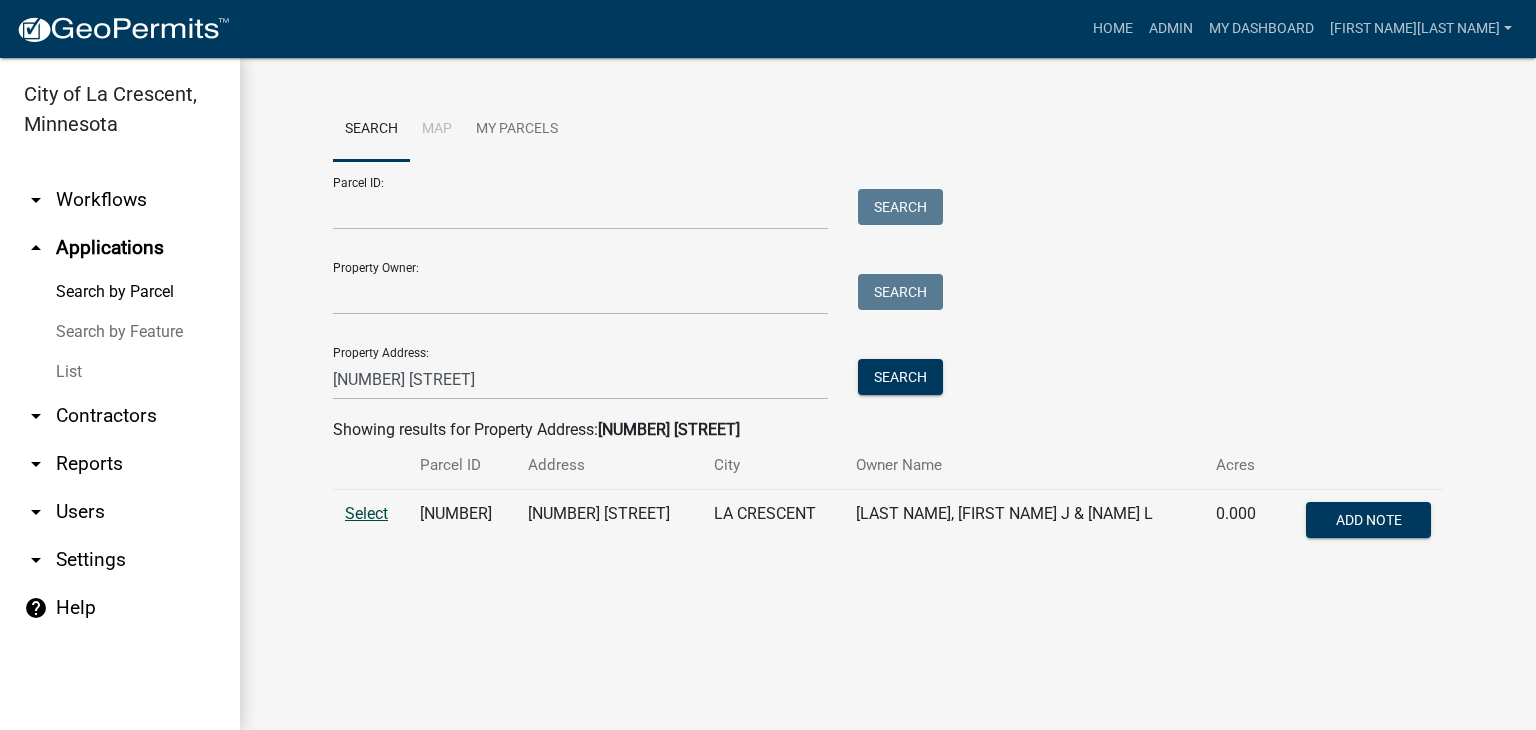 click on "Select" at bounding box center (366, 513) 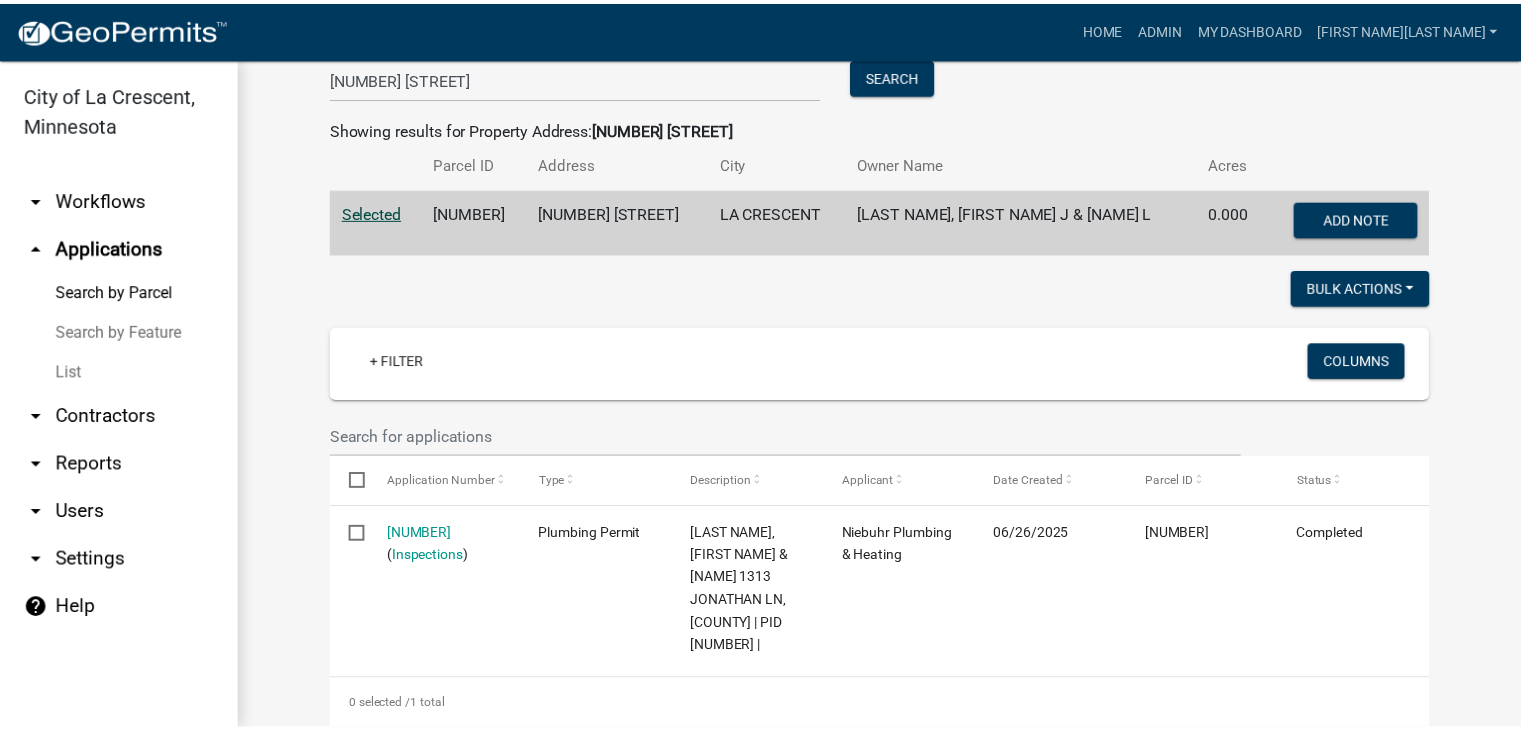 scroll, scrollTop: 318, scrollLeft: 0, axis: vertical 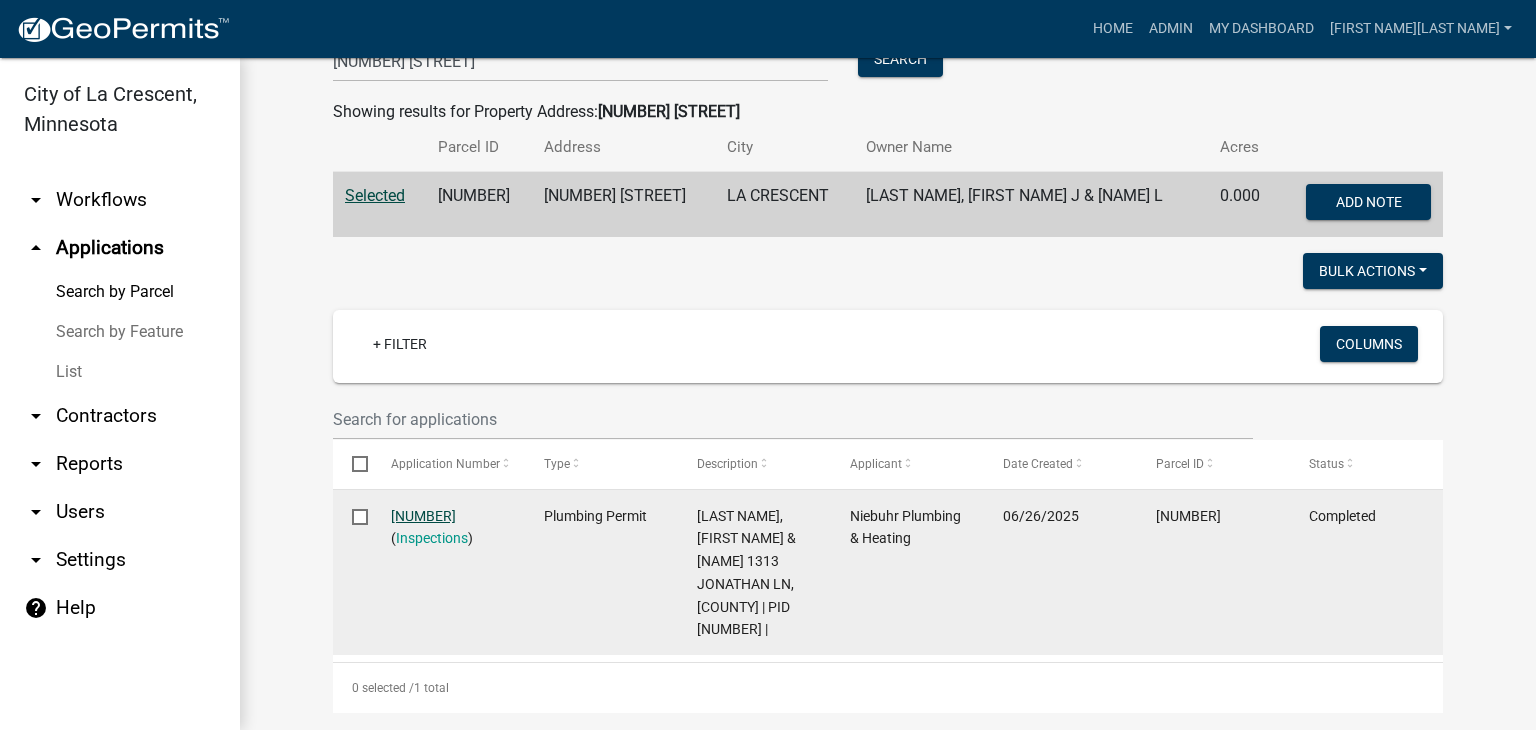 click on "[NUMBER]" 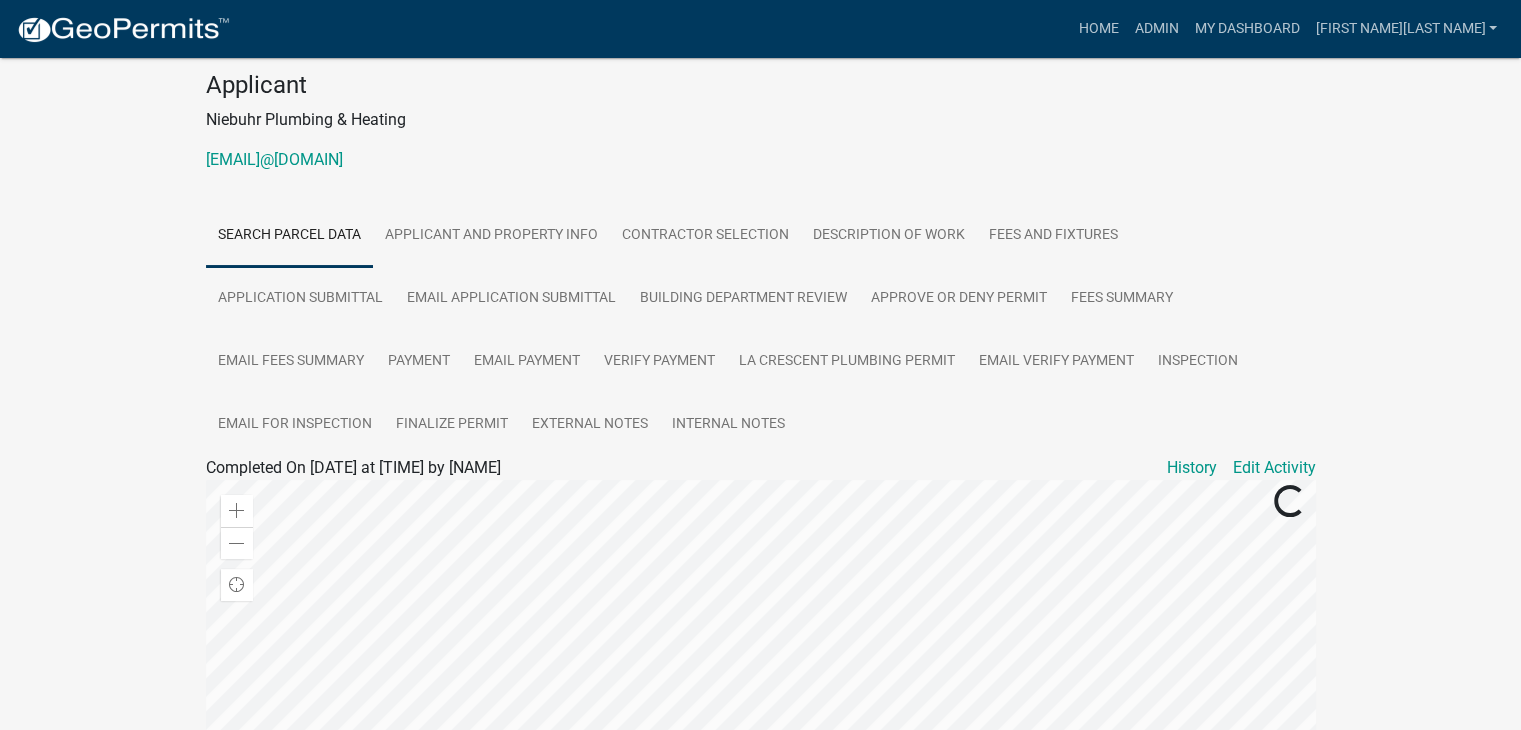 scroll, scrollTop: 100, scrollLeft: 0, axis: vertical 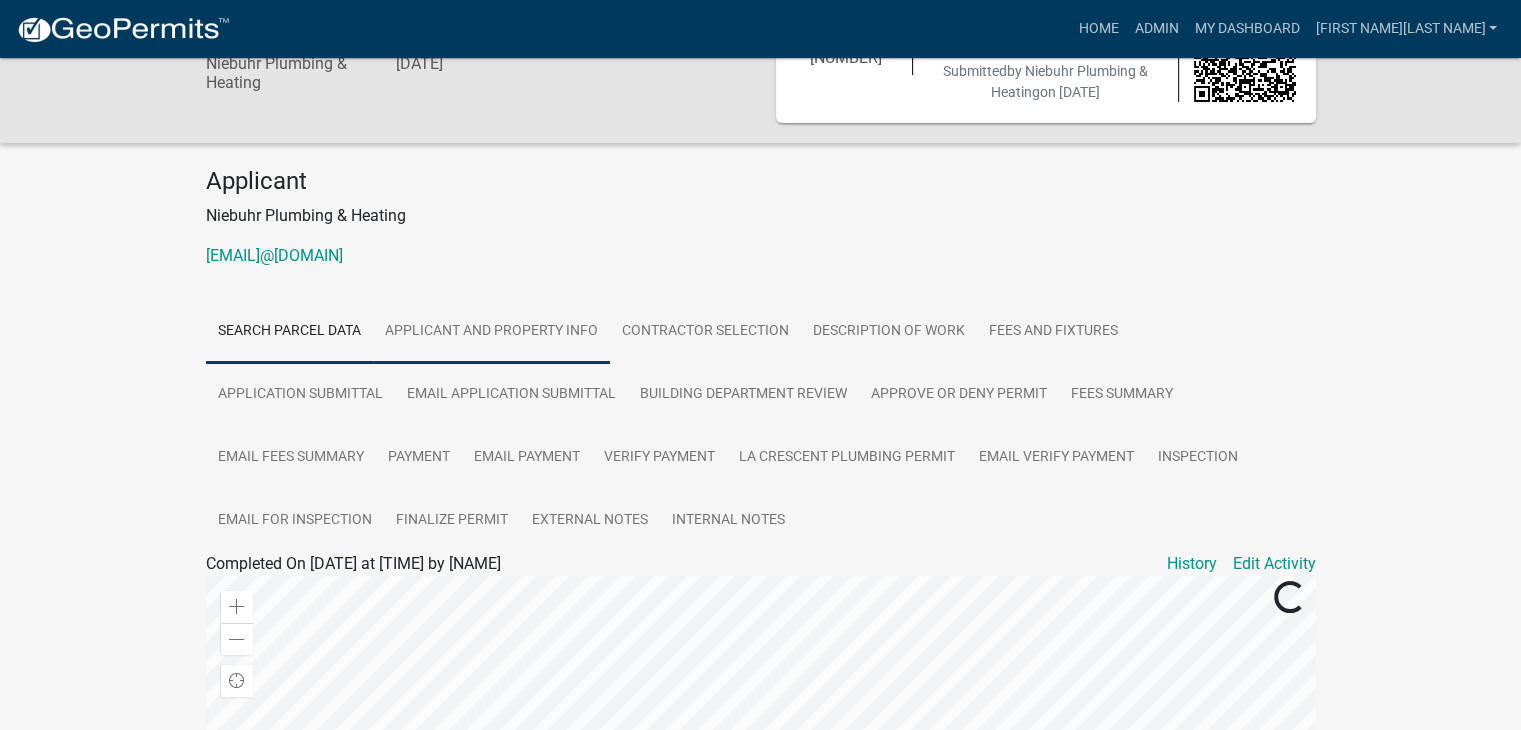 click on "Applicant and Property Info" at bounding box center (491, 332) 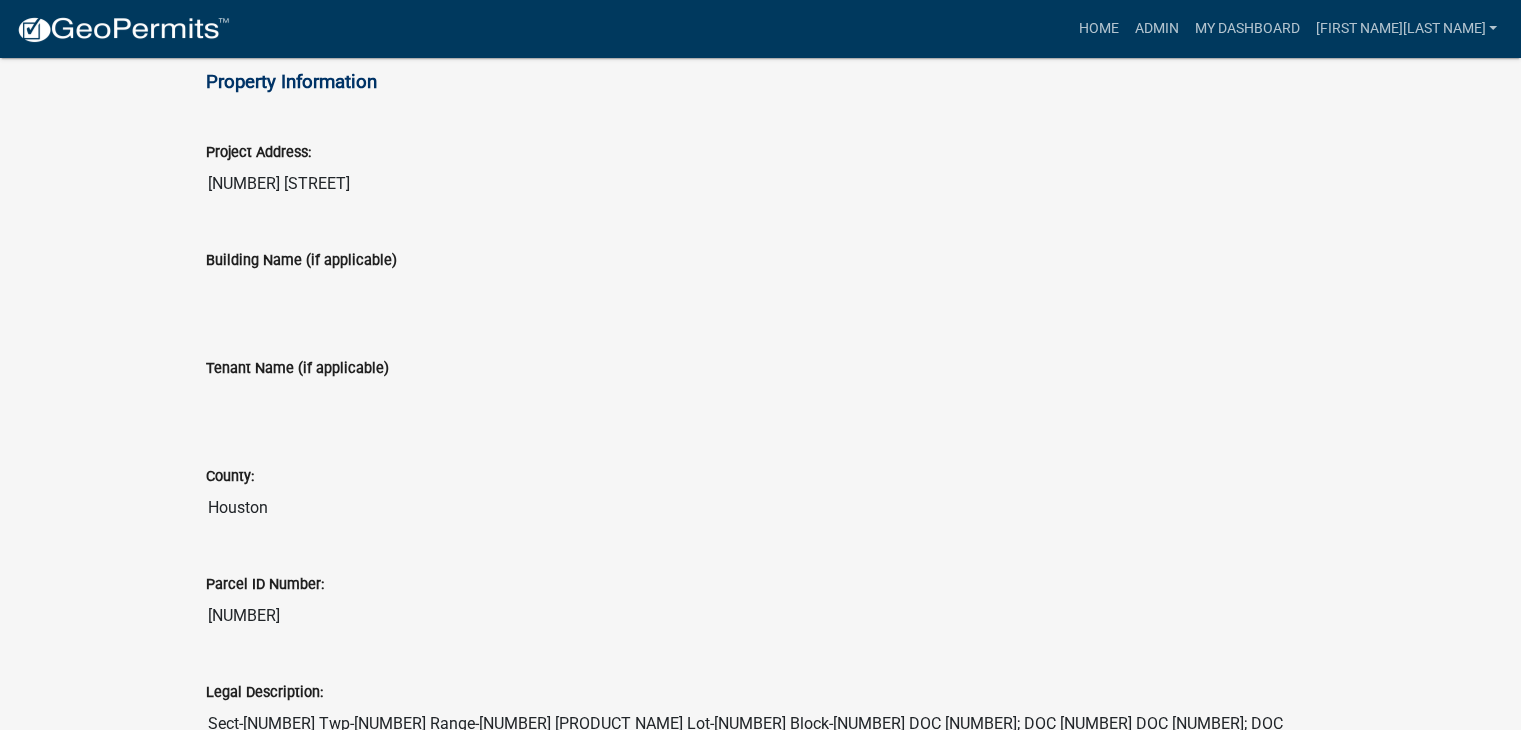 scroll, scrollTop: 1100, scrollLeft: 0, axis: vertical 